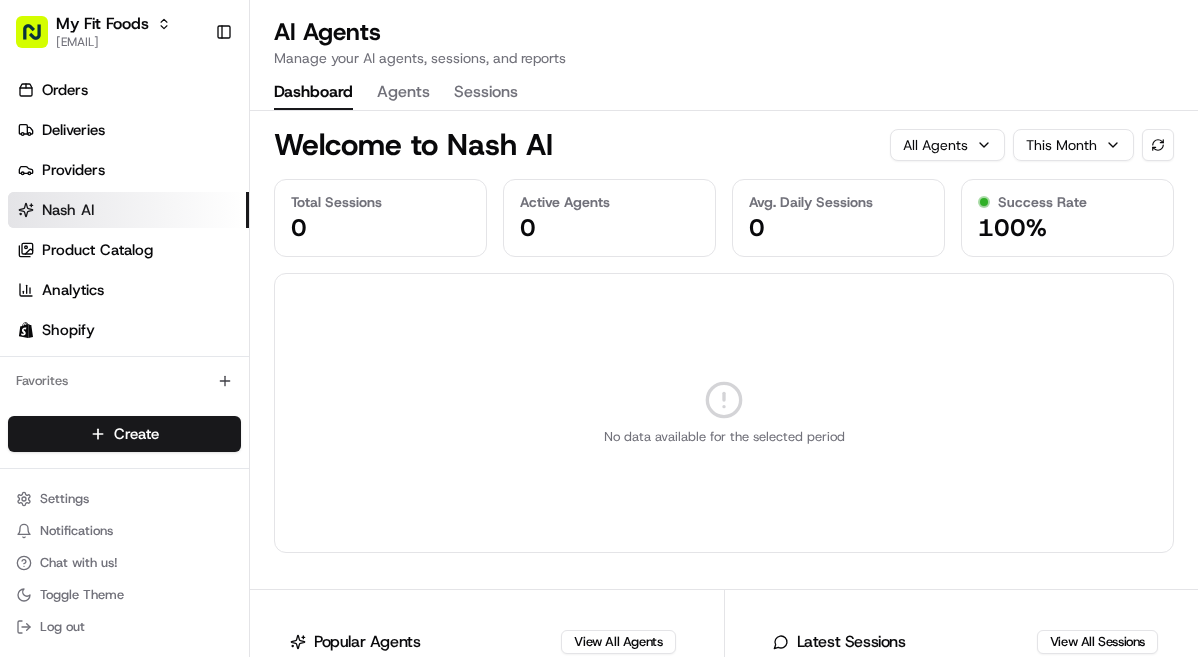 scroll, scrollTop: 0, scrollLeft: 0, axis: both 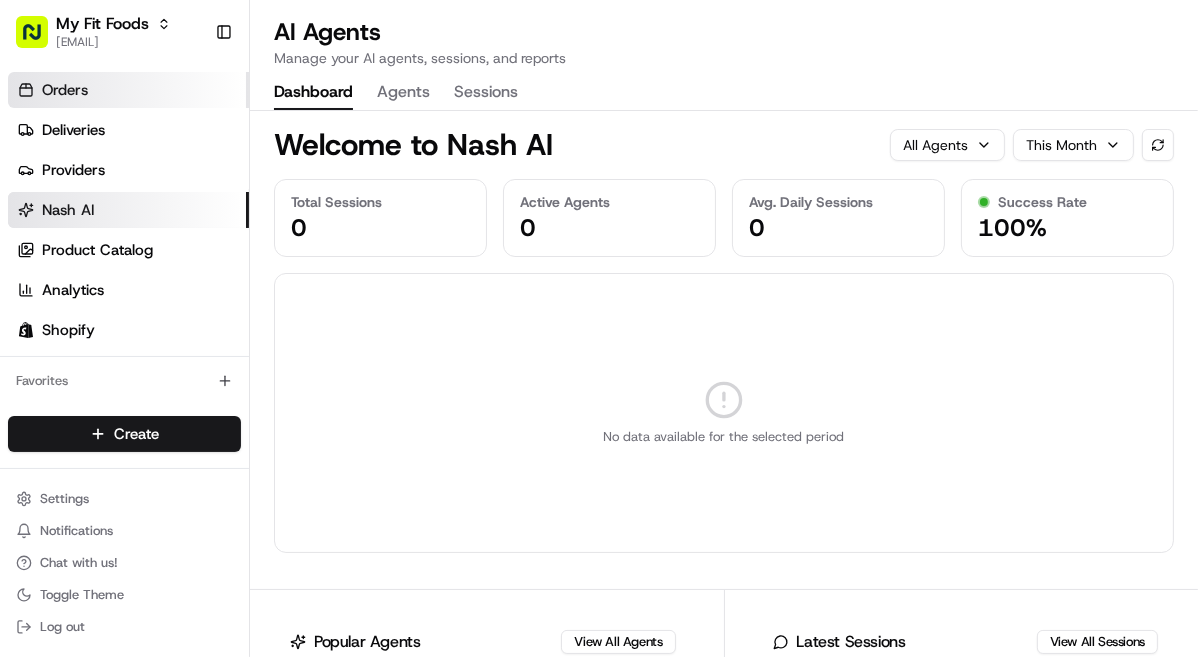 click on "Orders" at bounding box center (128, 90) 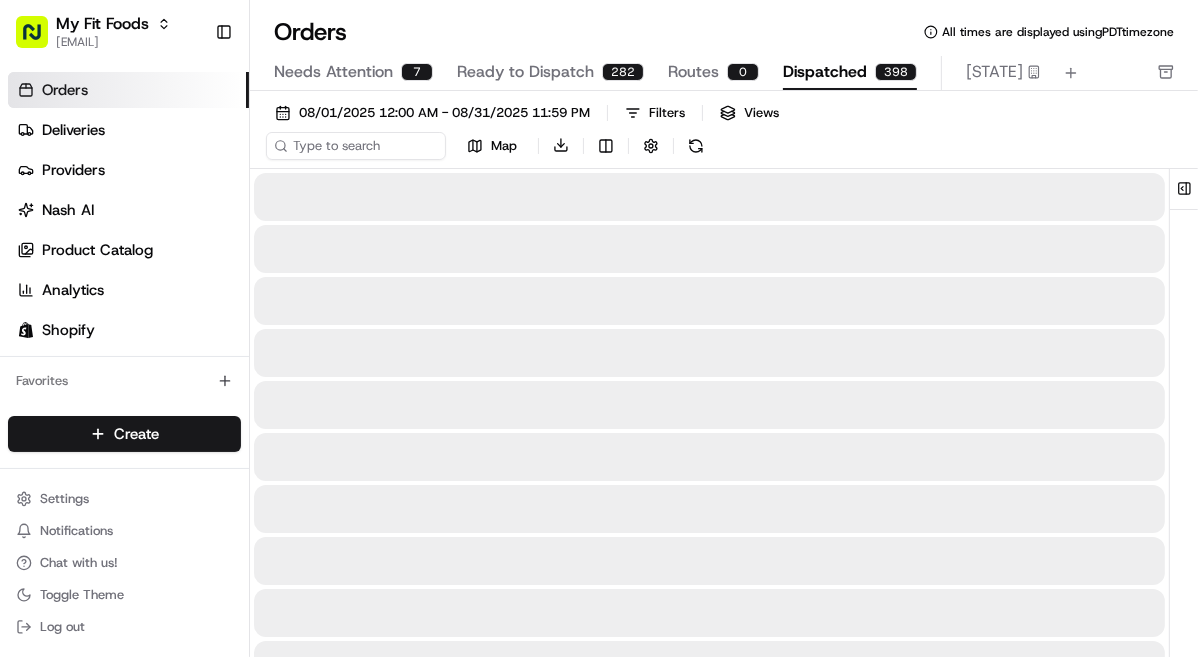 click on "Dispatched" at bounding box center (825, 72) 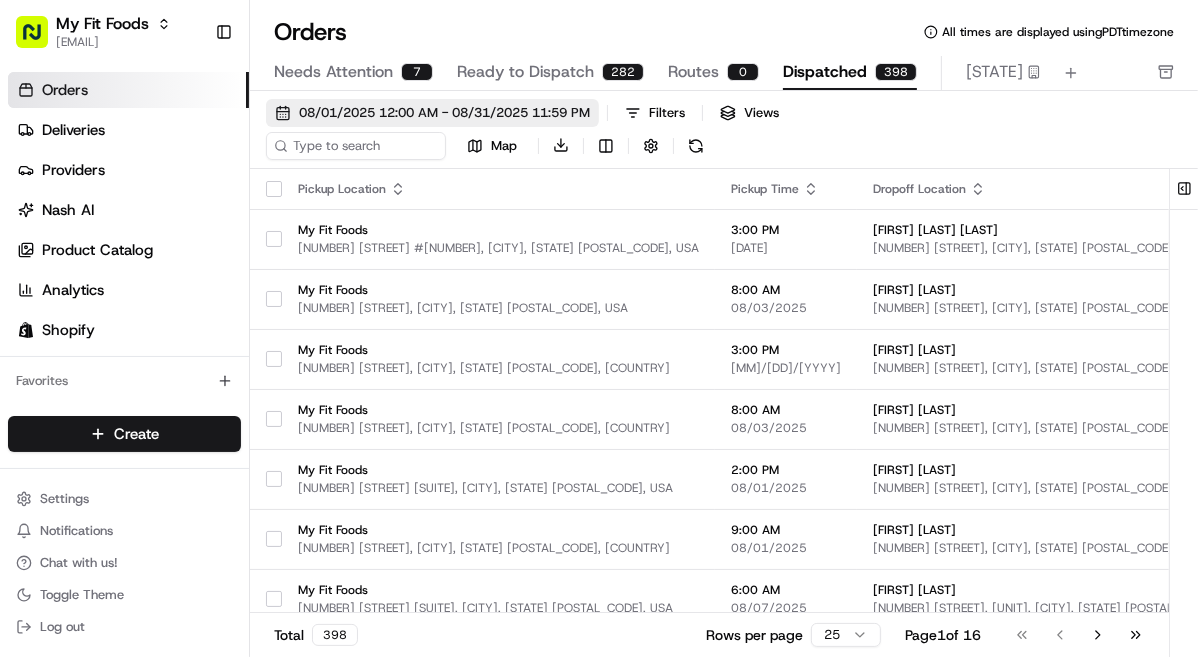 click on "08/01/2025 12:00 AM - 08/31/2025 11:59 PM" at bounding box center (444, 113) 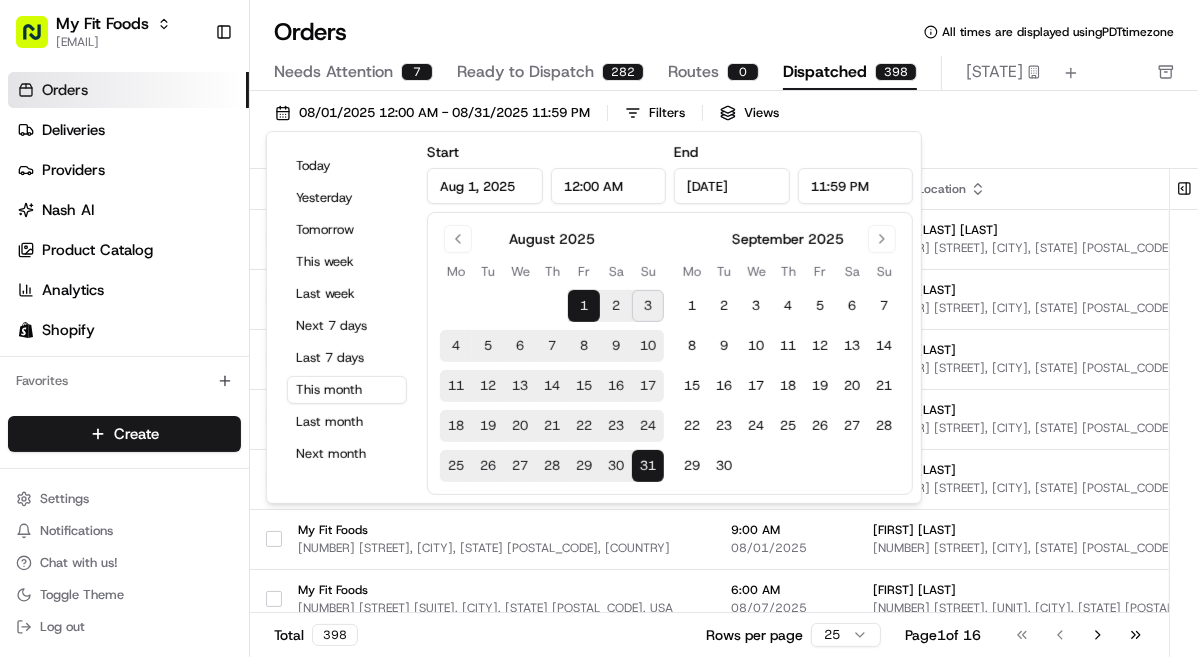 click on "4" at bounding box center [456, 346] 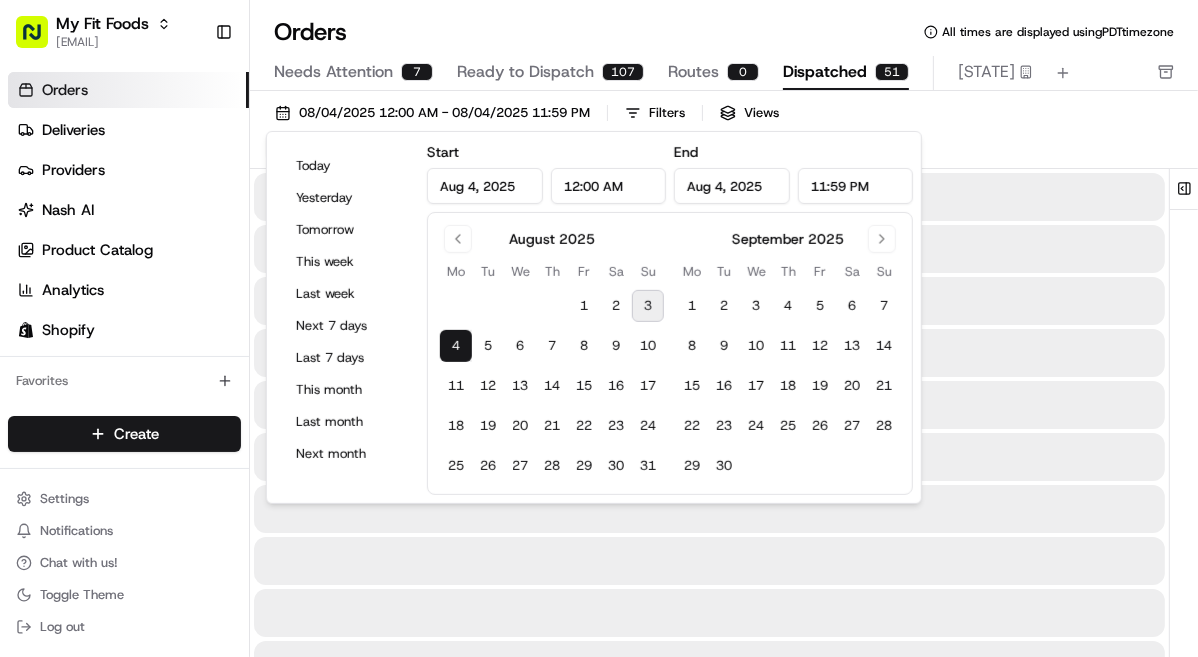 click on "[DATE] [TIME] - [DATE] [TIME] Filters Views Map Download" at bounding box center [724, 134] 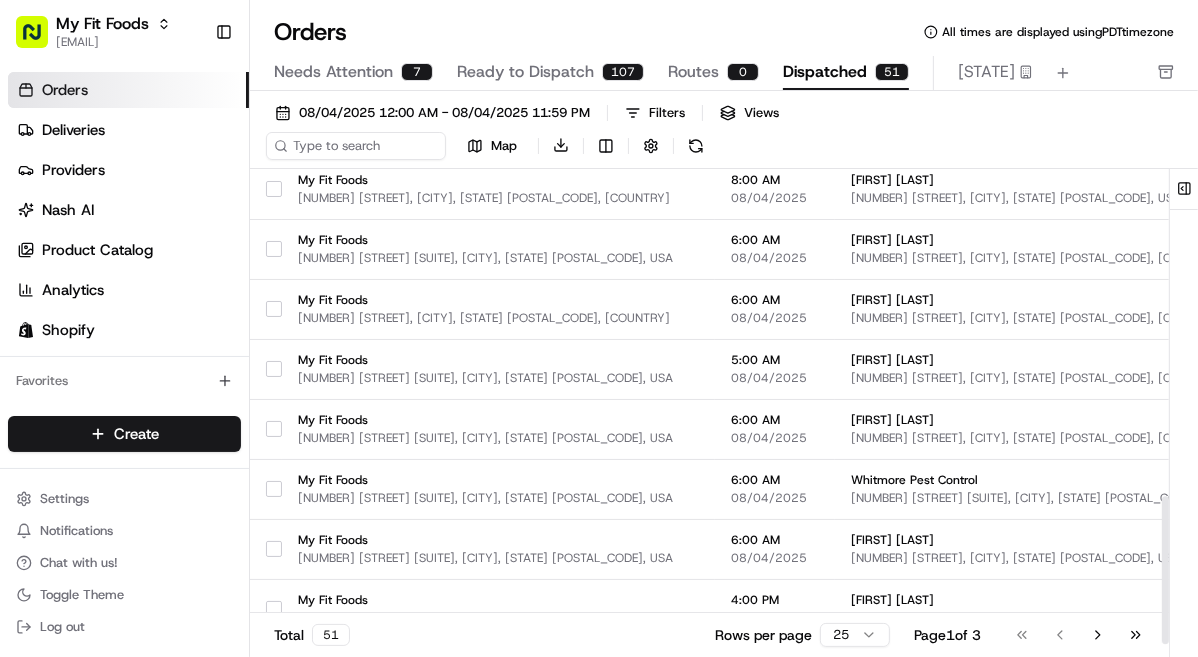 scroll, scrollTop: 1062, scrollLeft: 0, axis: vertical 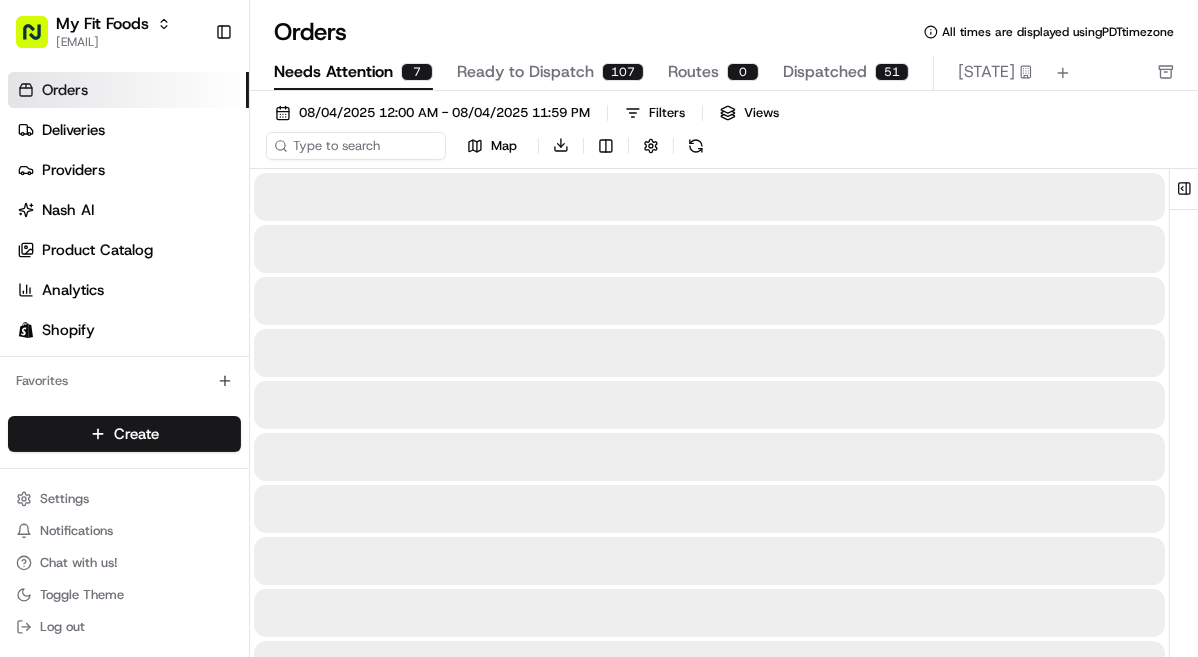 click on "Needs Attention 7" at bounding box center (353, 73) 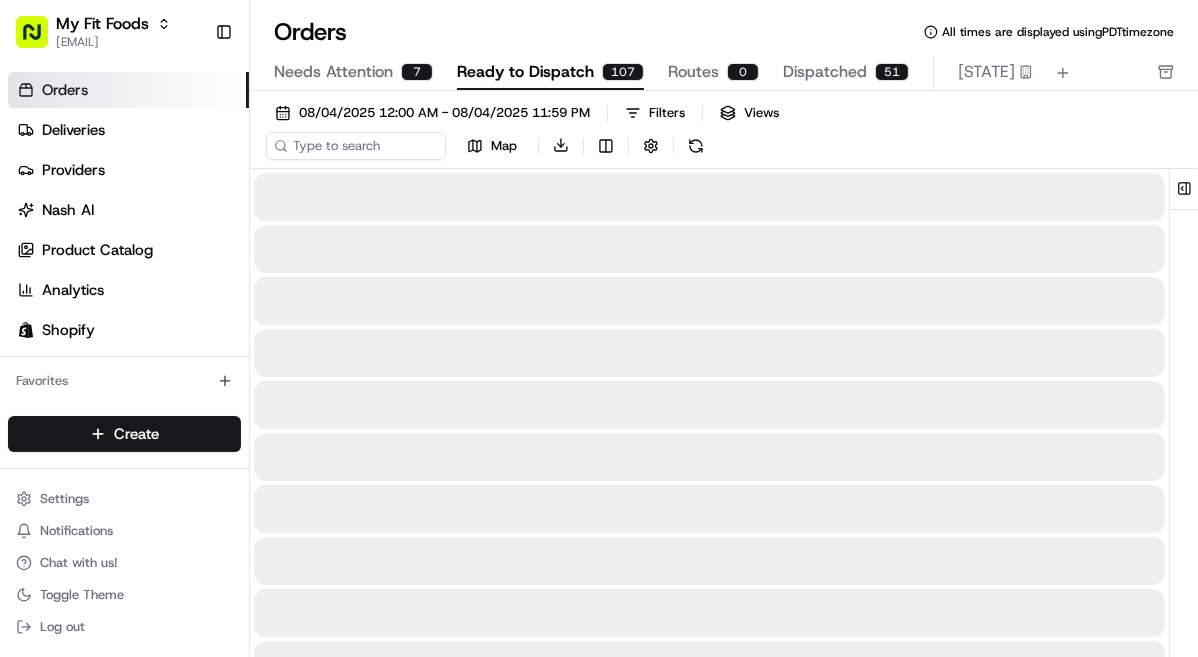 click on "Ready to Dispatch" at bounding box center [525, 72] 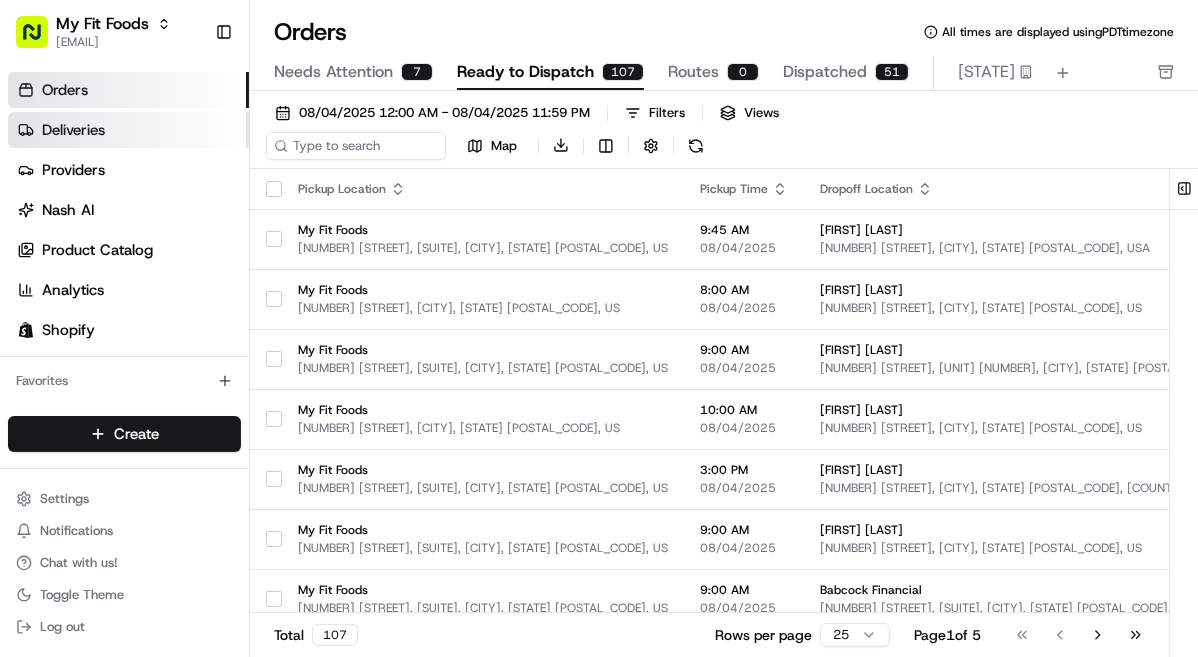 click on "Deliveries" at bounding box center [128, 130] 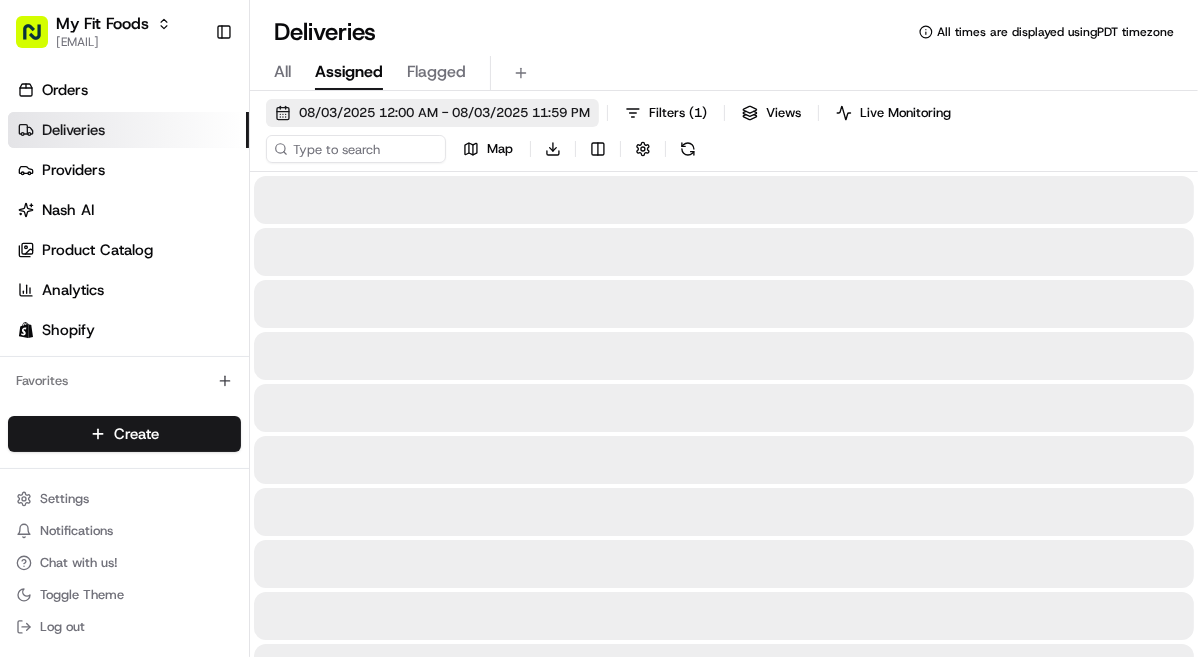 click on "08/03/2025 12:00 AM - 08/03/2025 11:59 PM" at bounding box center (444, 113) 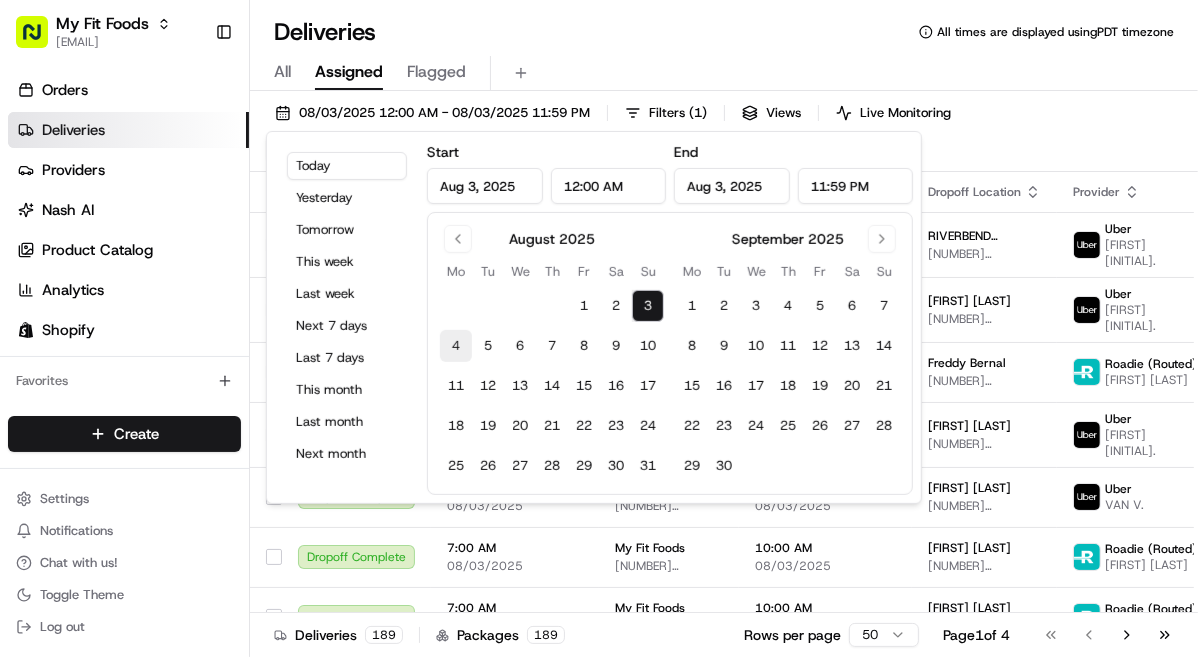 click on "4" at bounding box center [456, 346] 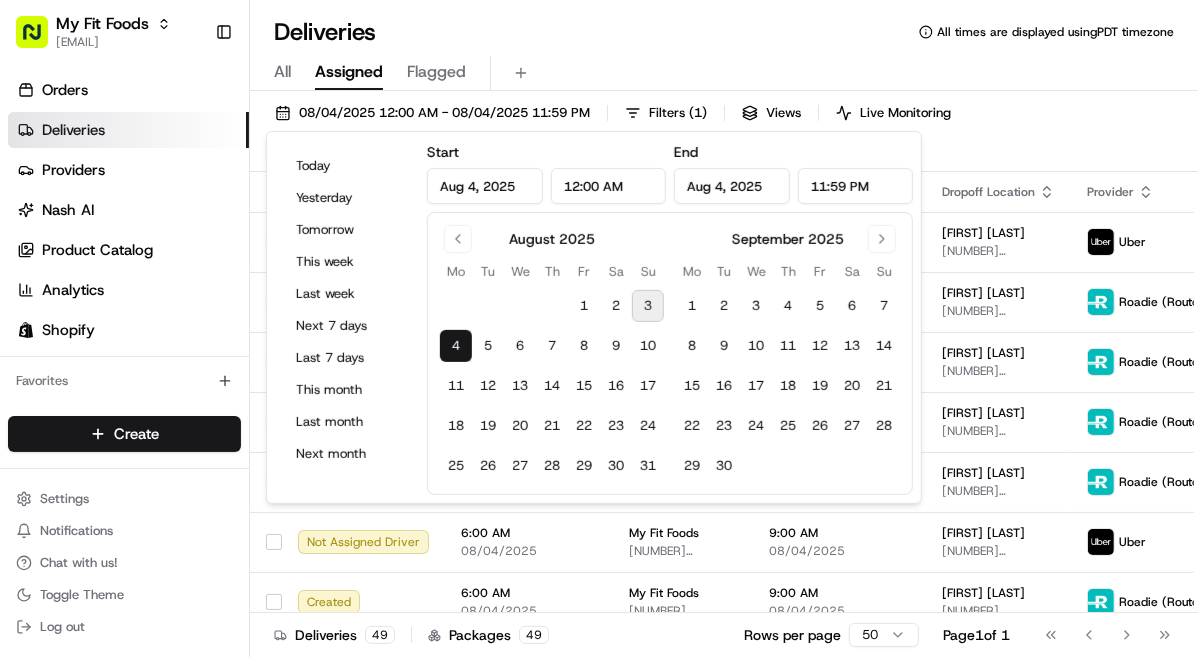 click on "All Assigned Flagged" at bounding box center [724, 73] 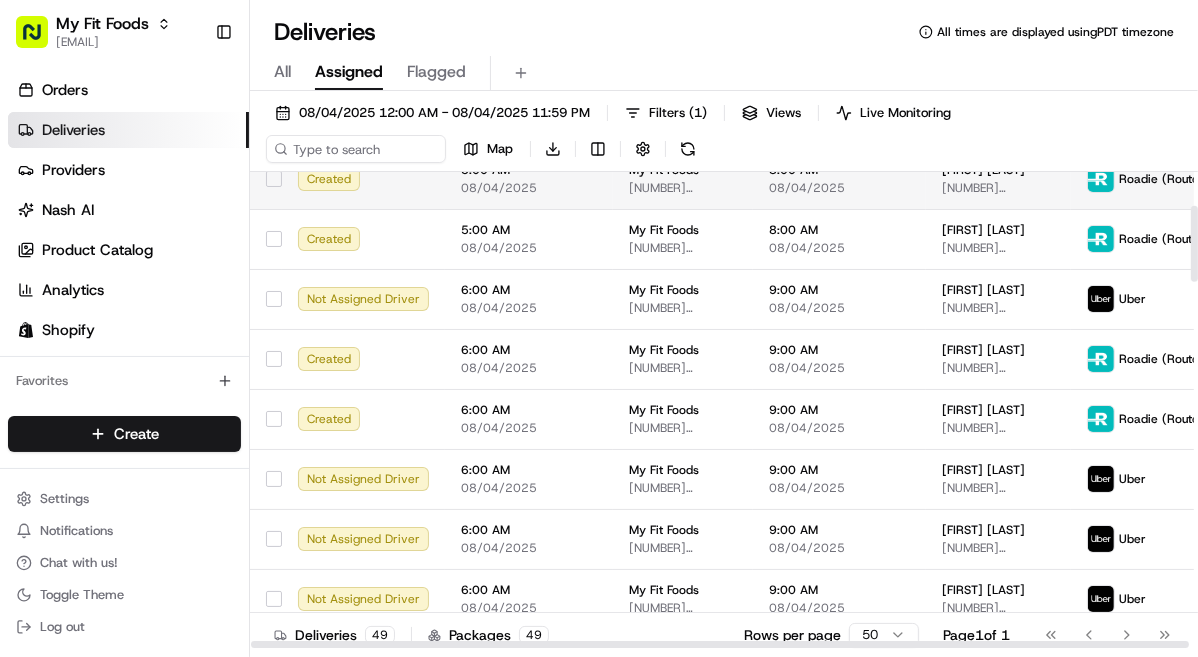 scroll, scrollTop: 210, scrollLeft: 0, axis: vertical 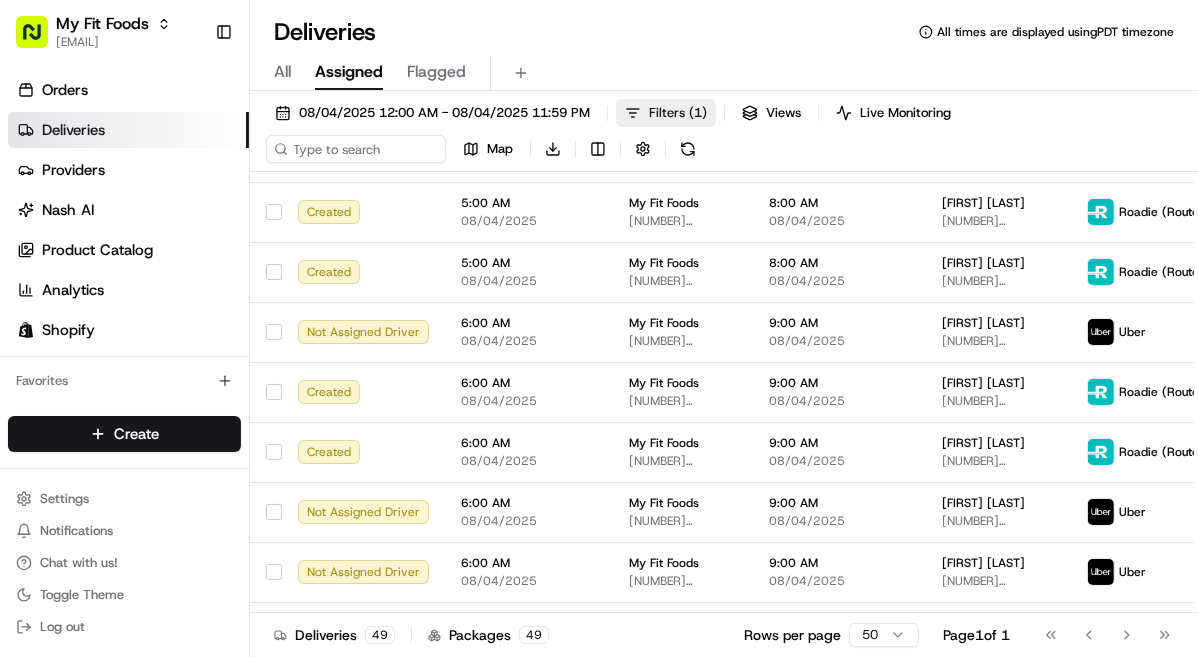 click on "Filters ( 1 )" at bounding box center [666, 113] 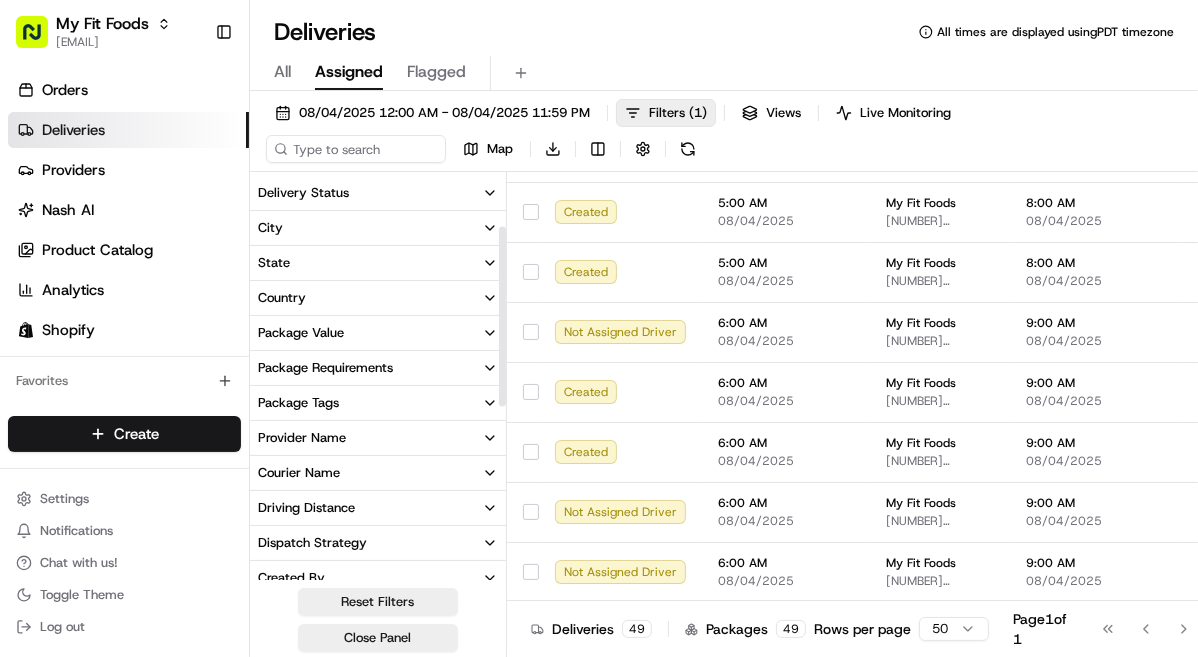 scroll, scrollTop: 503, scrollLeft: 0, axis: vertical 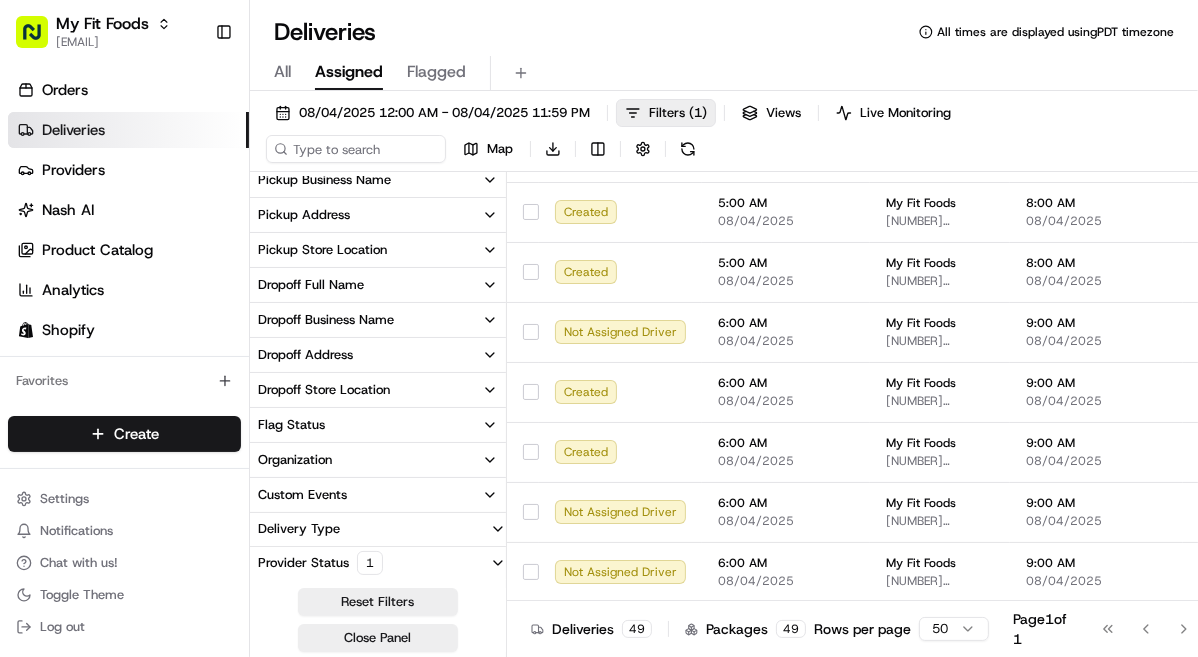 click 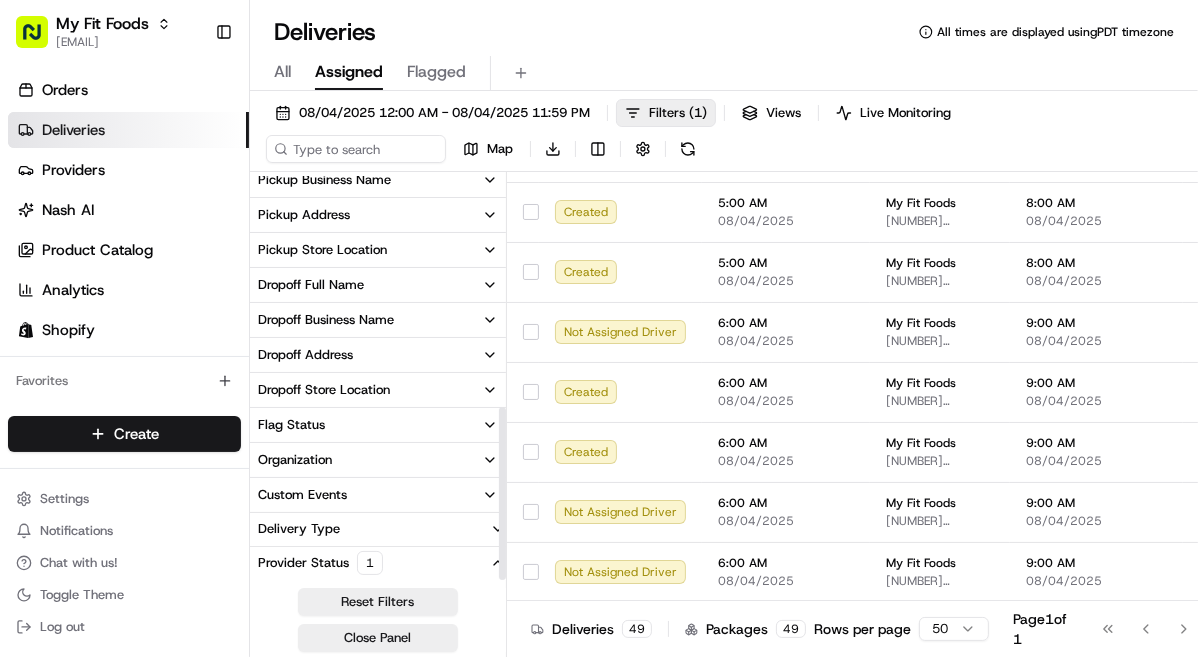scroll, scrollTop: 539, scrollLeft: 0, axis: vertical 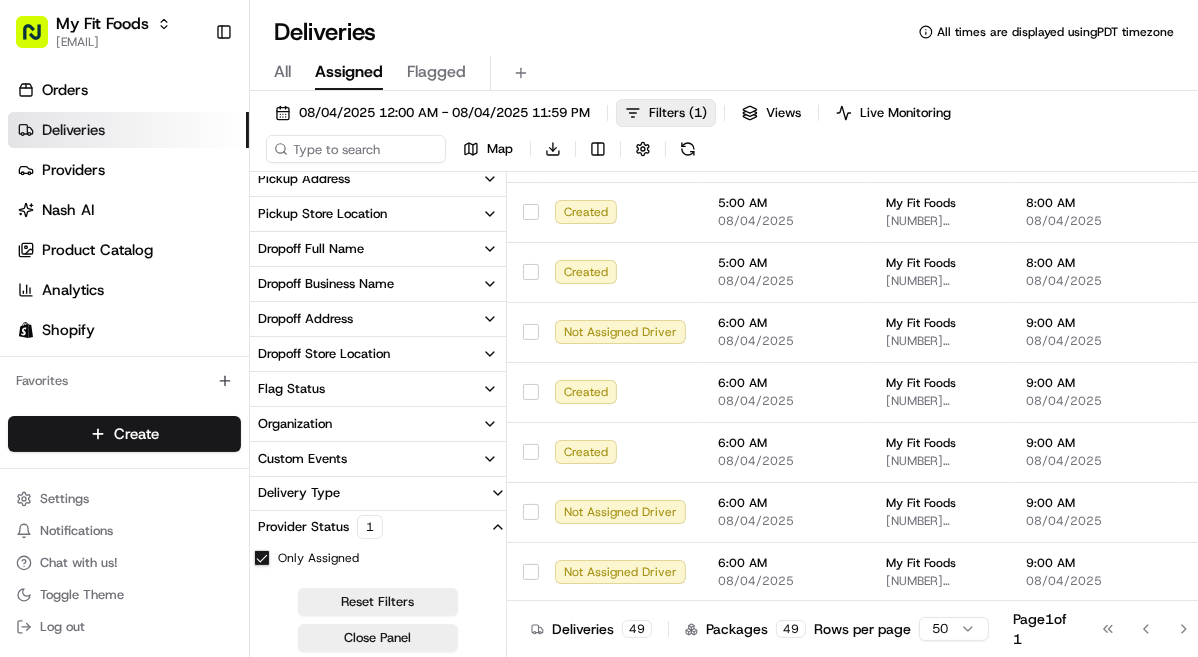 click on "Close Panel" at bounding box center (378, 638) 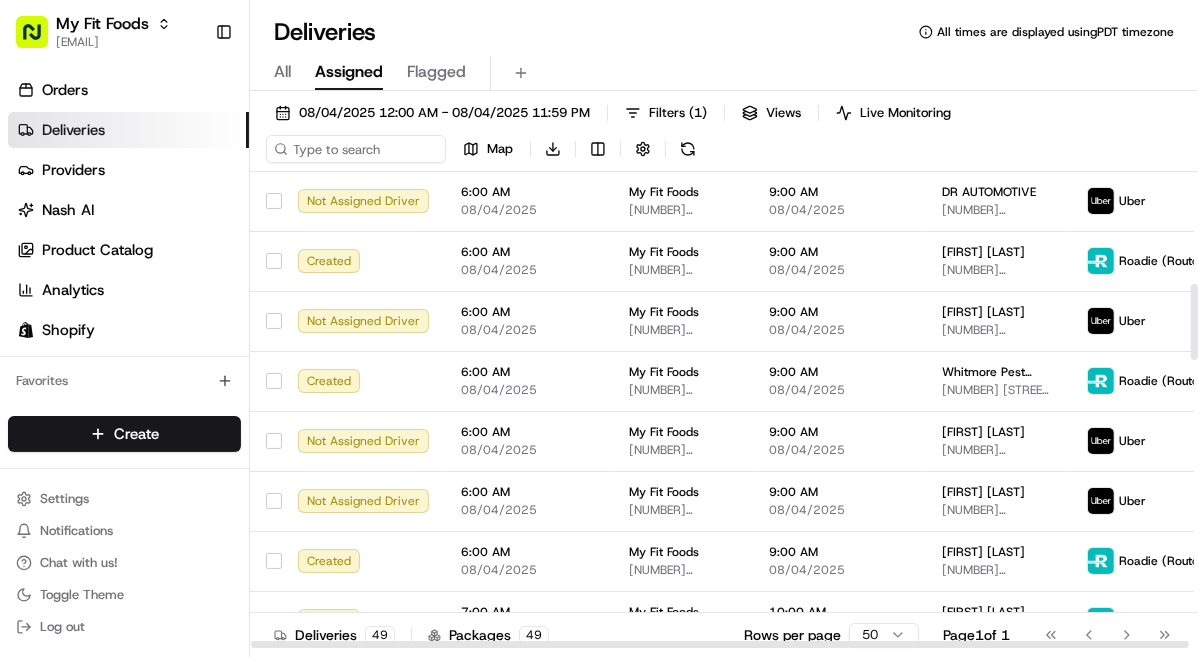 scroll, scrollTop: 705, scrollLeft: 0, axis: vertical 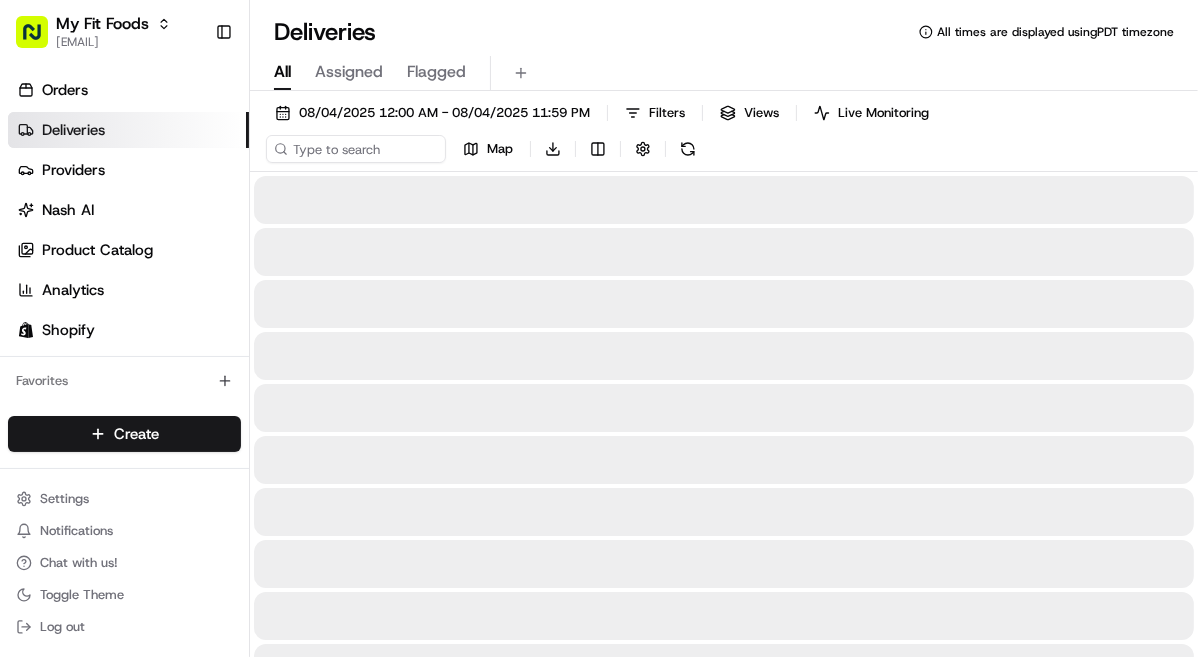 click on "All" at bounding box center (282, 72) 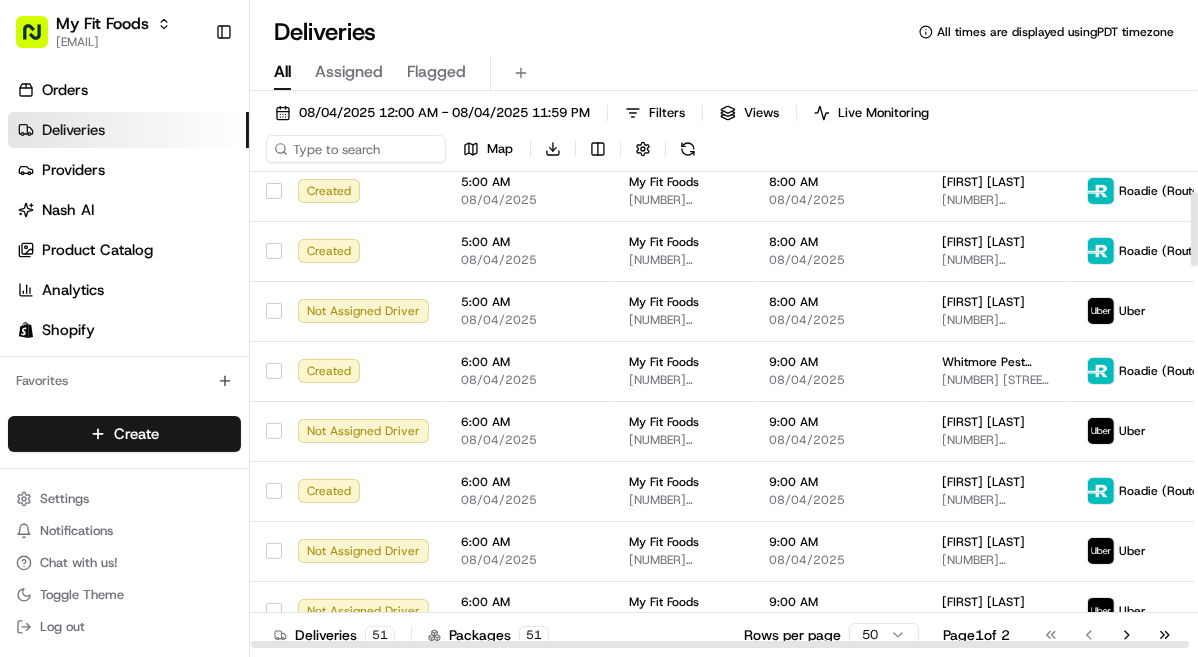 scroll, scrollTop: 240, scrollLeft: 0, axis: vertical 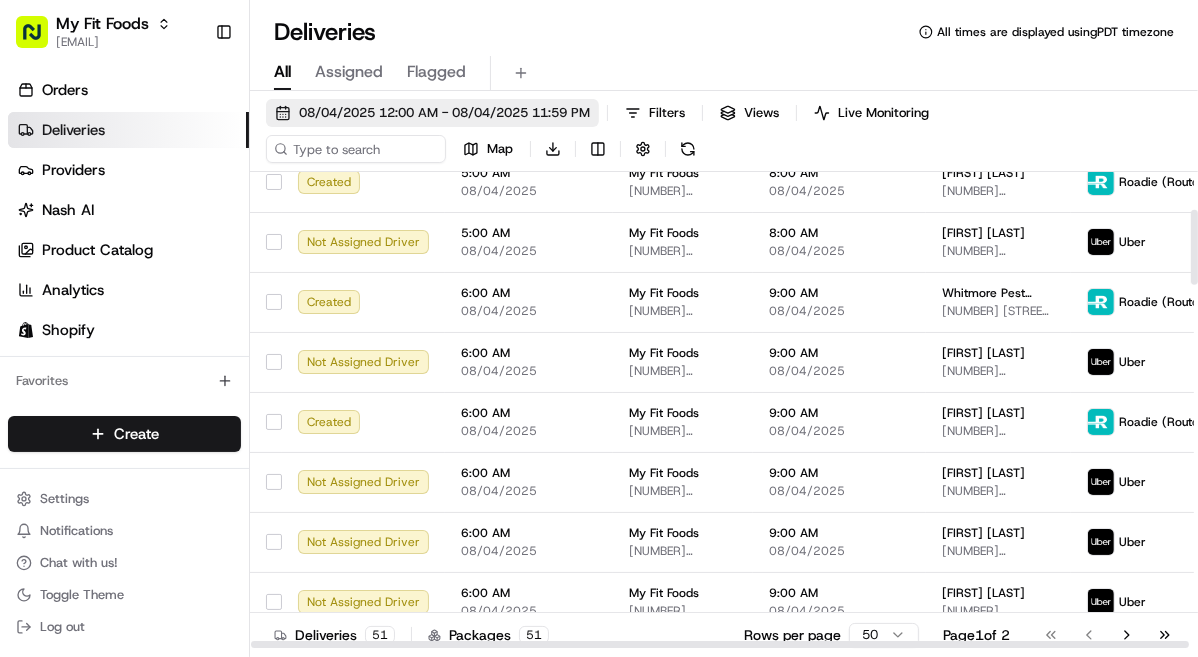 click on "08/04/2025 12:00 AM - 08/04/2025 11:59 PM" at bounding box center [432, 113] 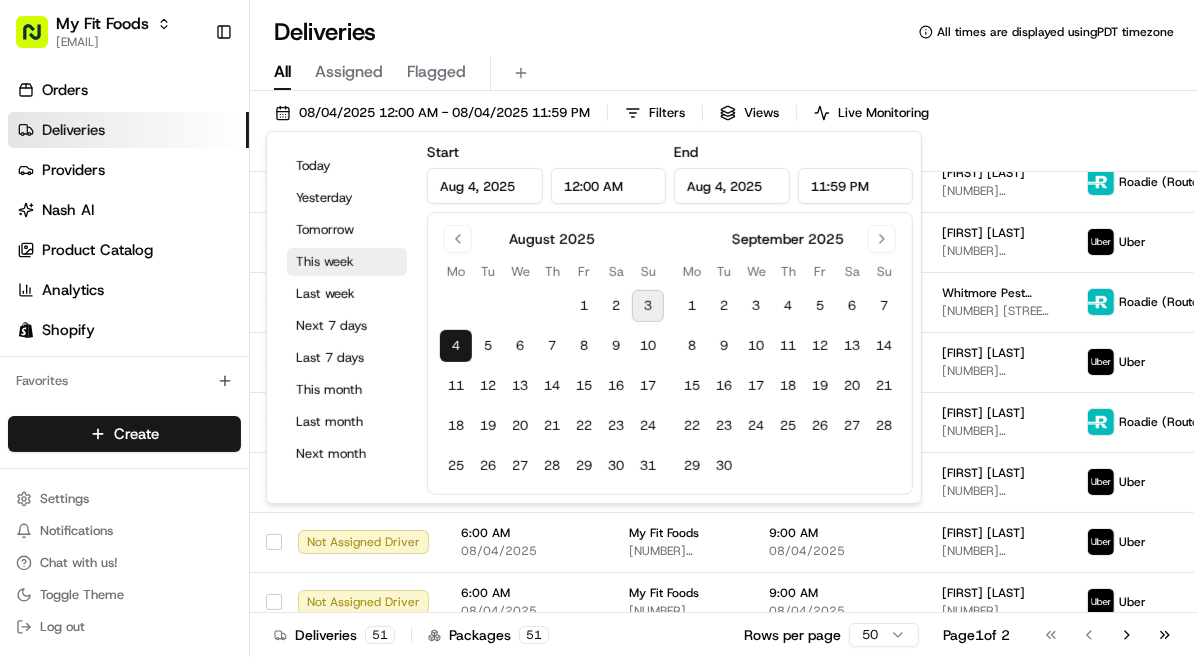 click on "This week" at bounding box center (347, 262) 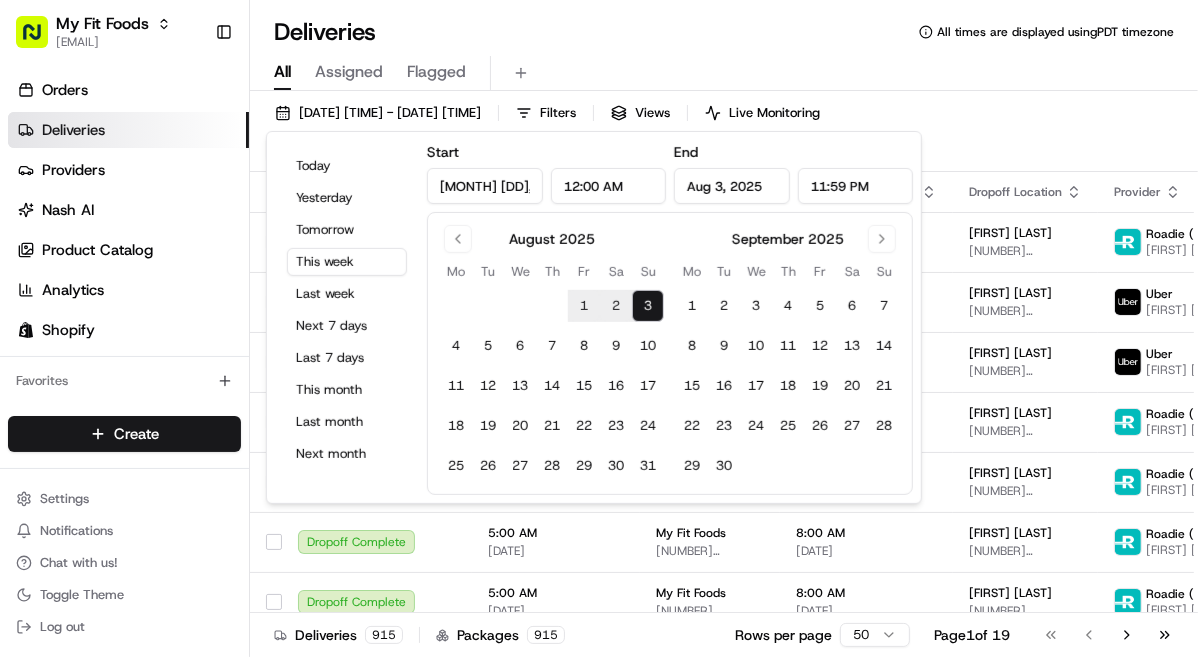 click on "[DATE] [TIME] - [DATE] [TIME] Filters Views Live Monitoring Map Download" at bounding box center [724, 135] 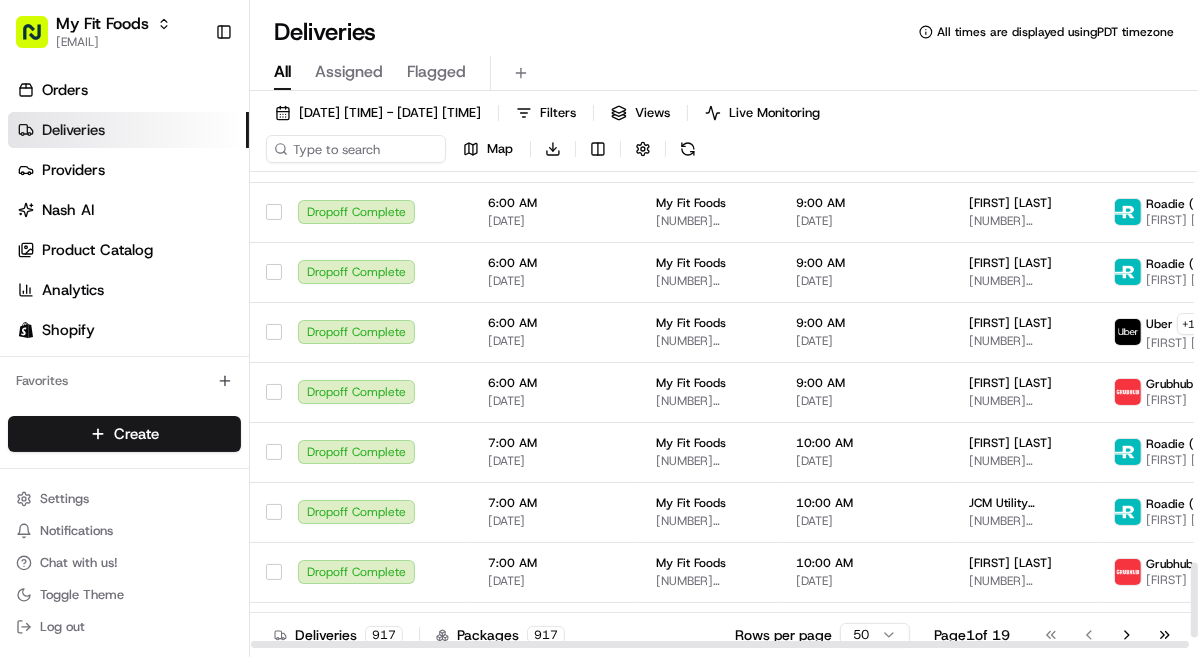scroll, scrollTop: 2562, scrollLeft: 0, axis: vertical 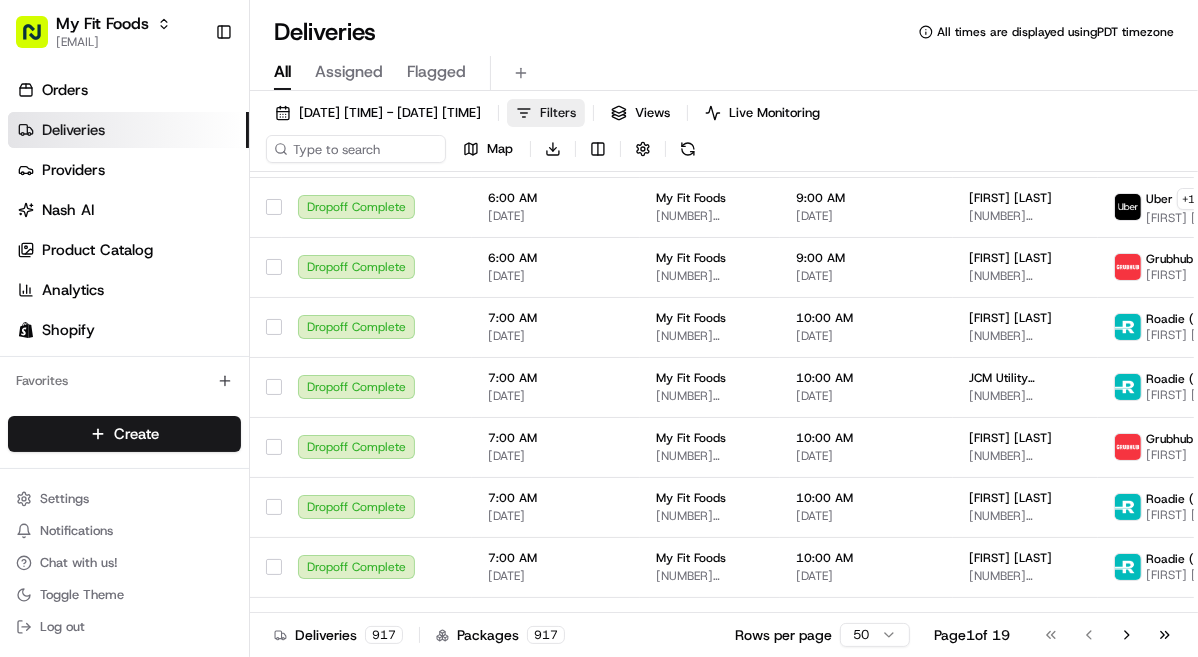 click on "Filters" at bounding box center [558, 113] 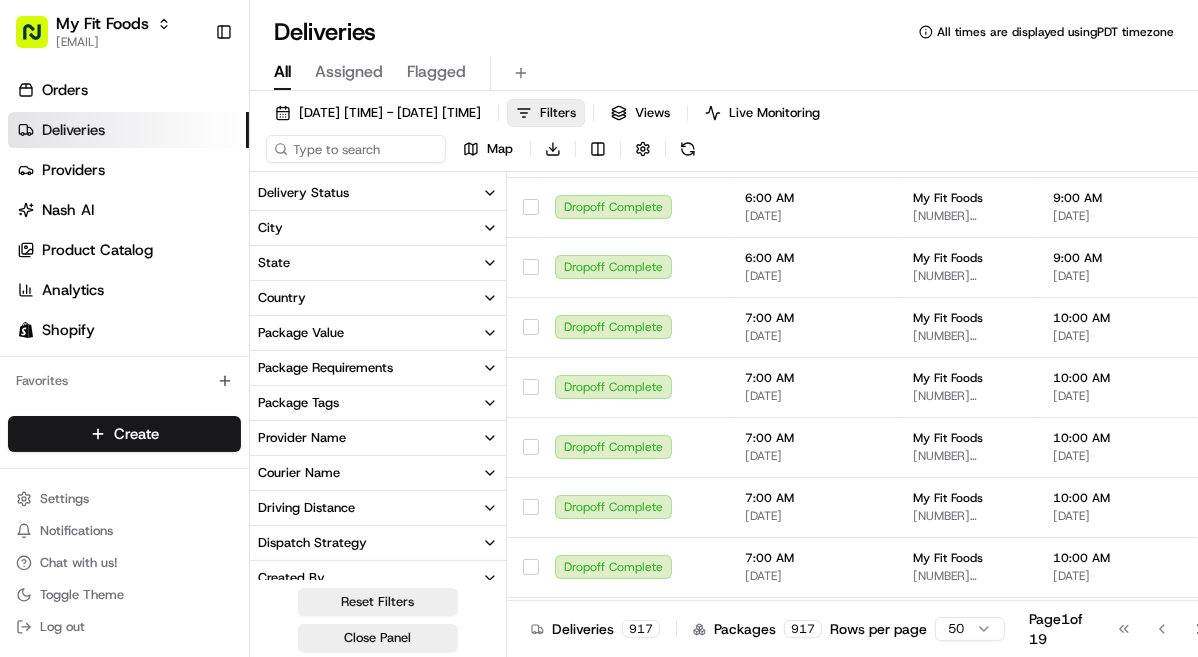 click on "Delivery Status" at bounding box center [378, 193] 